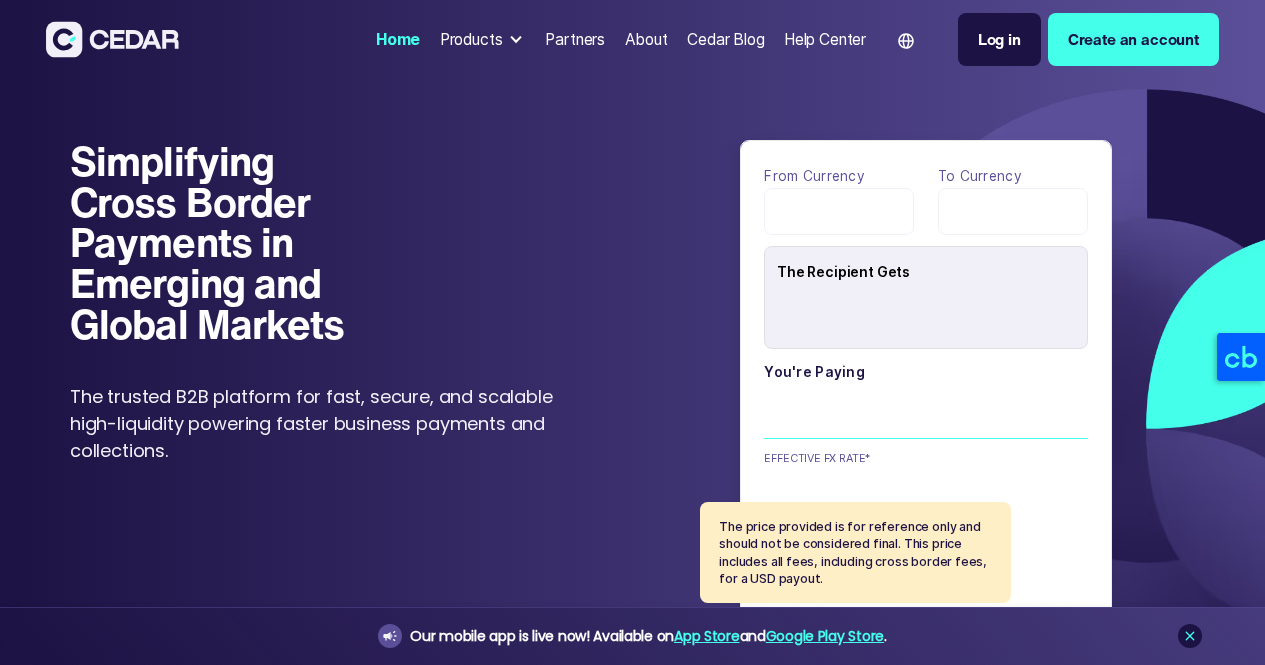 scroll, scrollTop: 0, scrollLeft: 0, axis: both 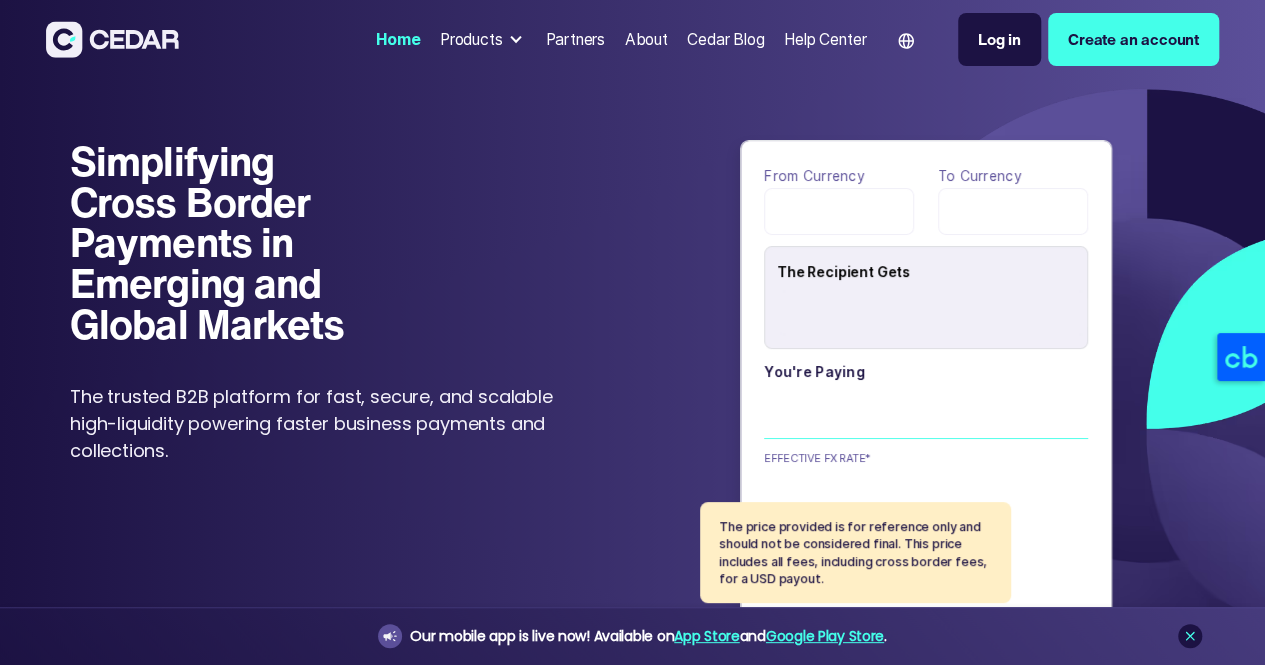 type on "******" 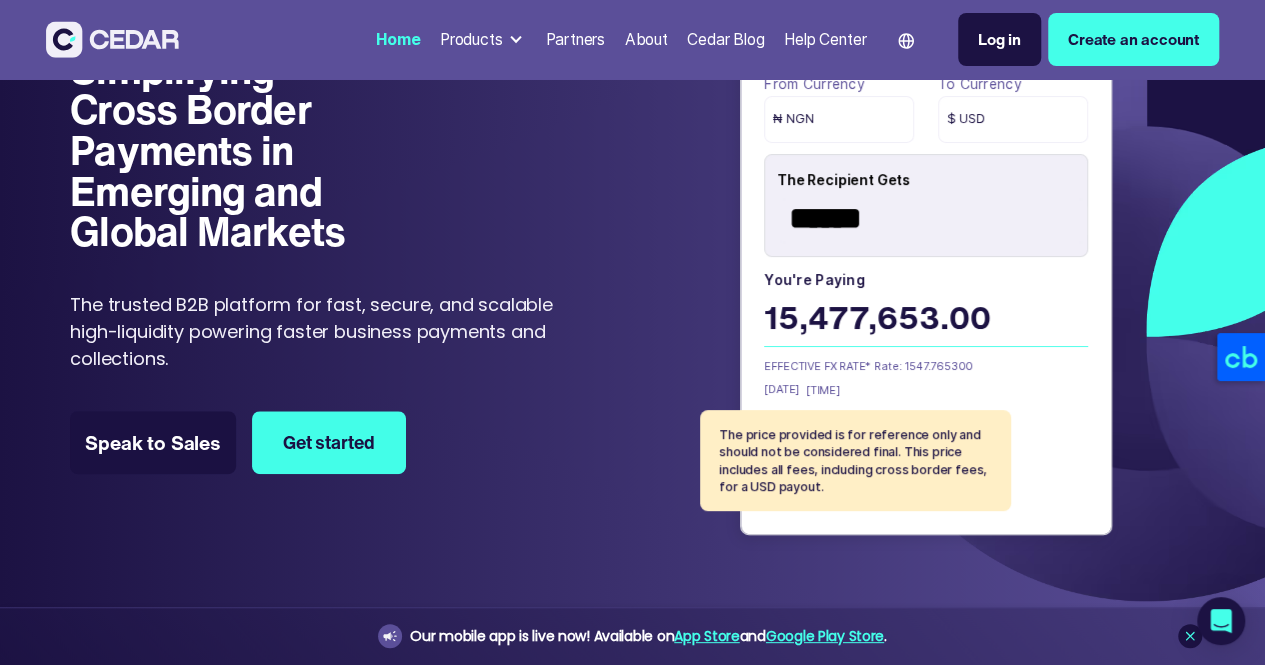 scroll, scrollTop: 0, scrollLeft: 0, axis: both 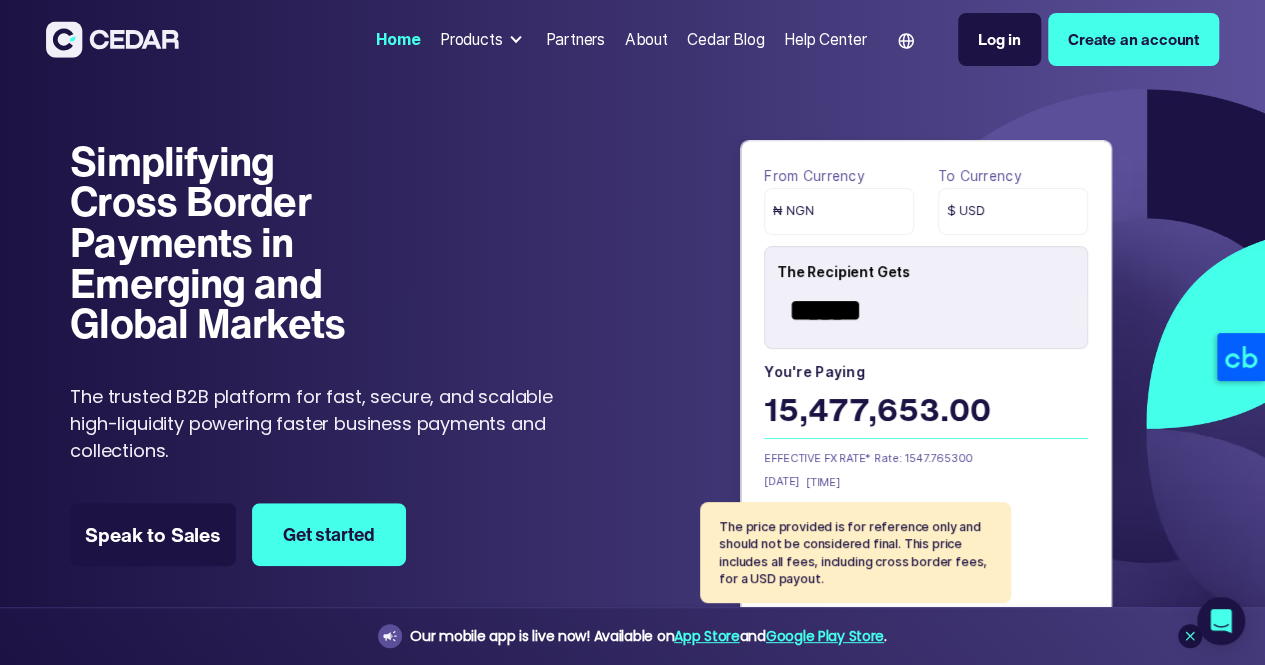 click on "Products" at bounding box center (471, 39) 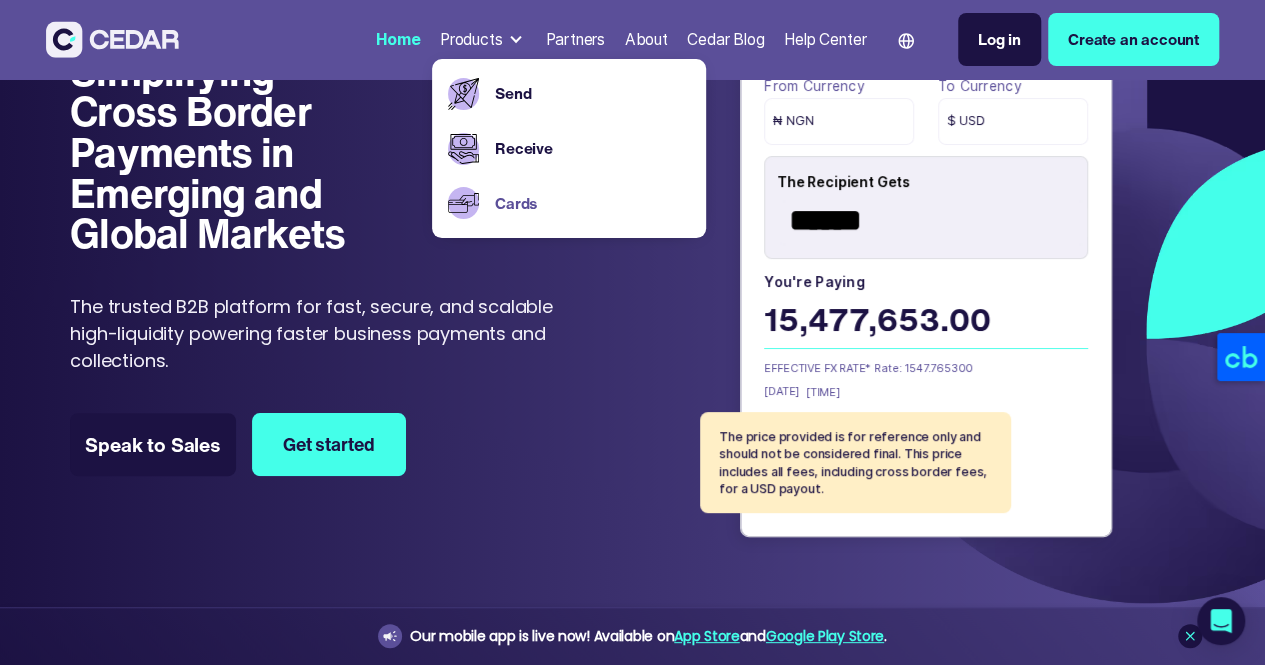 scroll, scrollTop: 0, scrollLeft: 0, axis: both 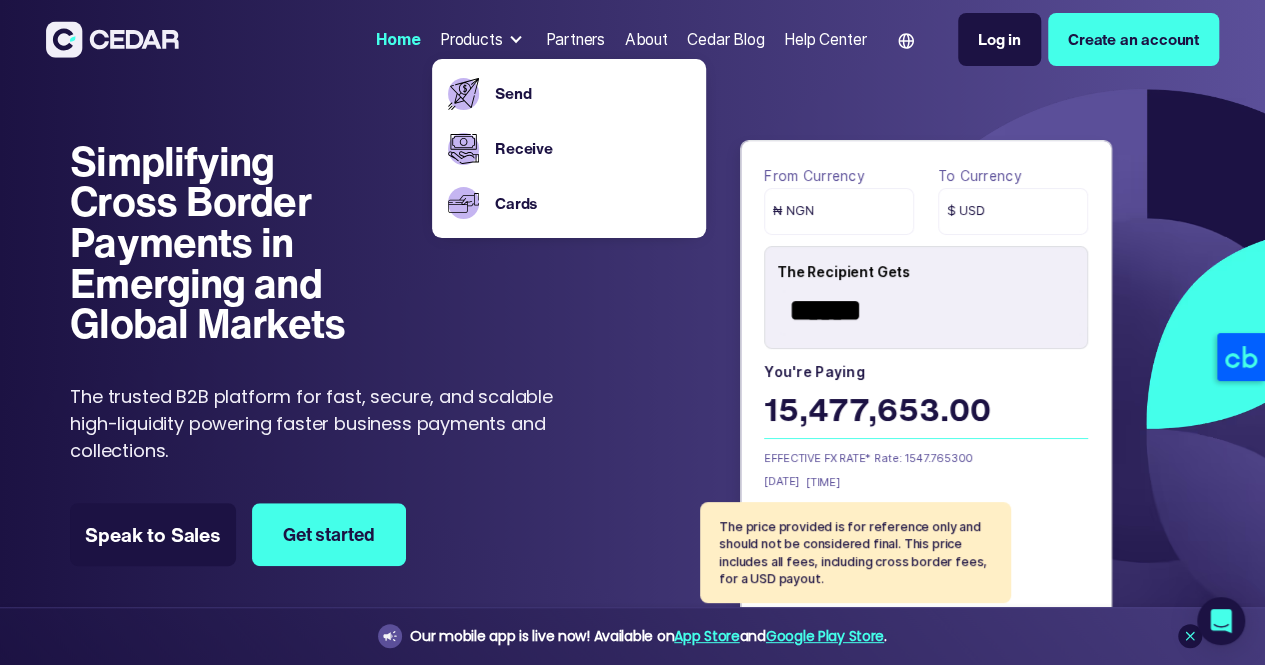 click on "Partners" at bounding box center (575, 39) 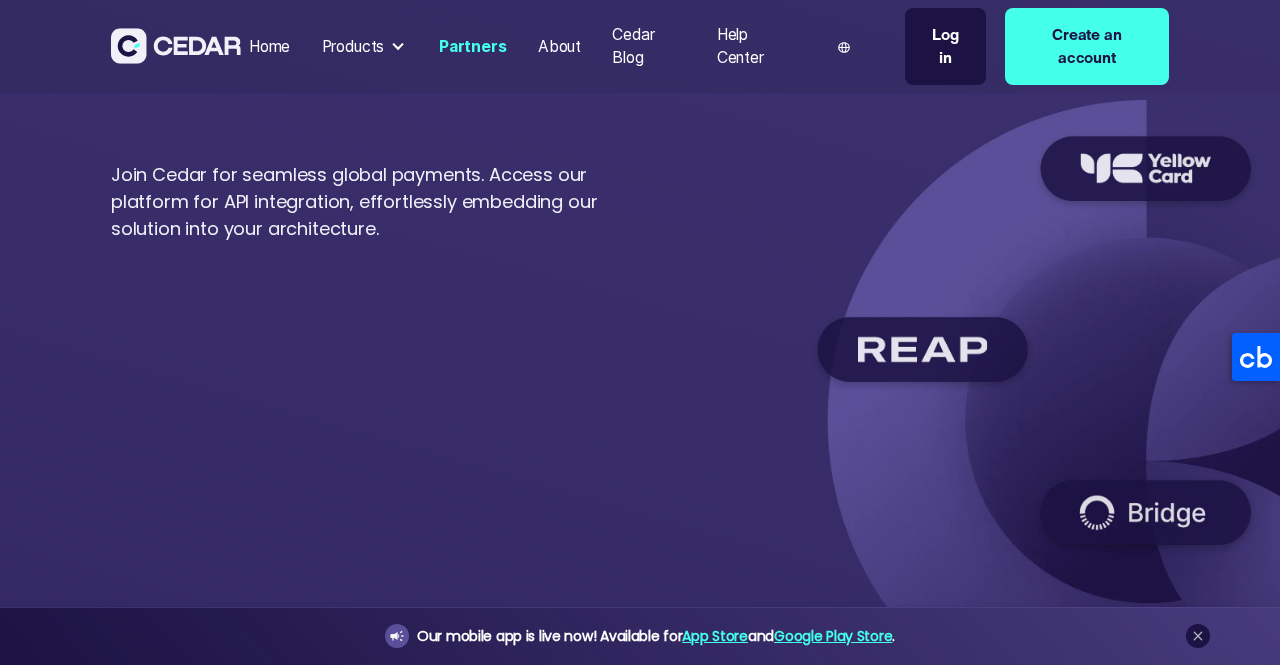 scroll, scrollTop: 0, scrollLeft: 0, axis: both 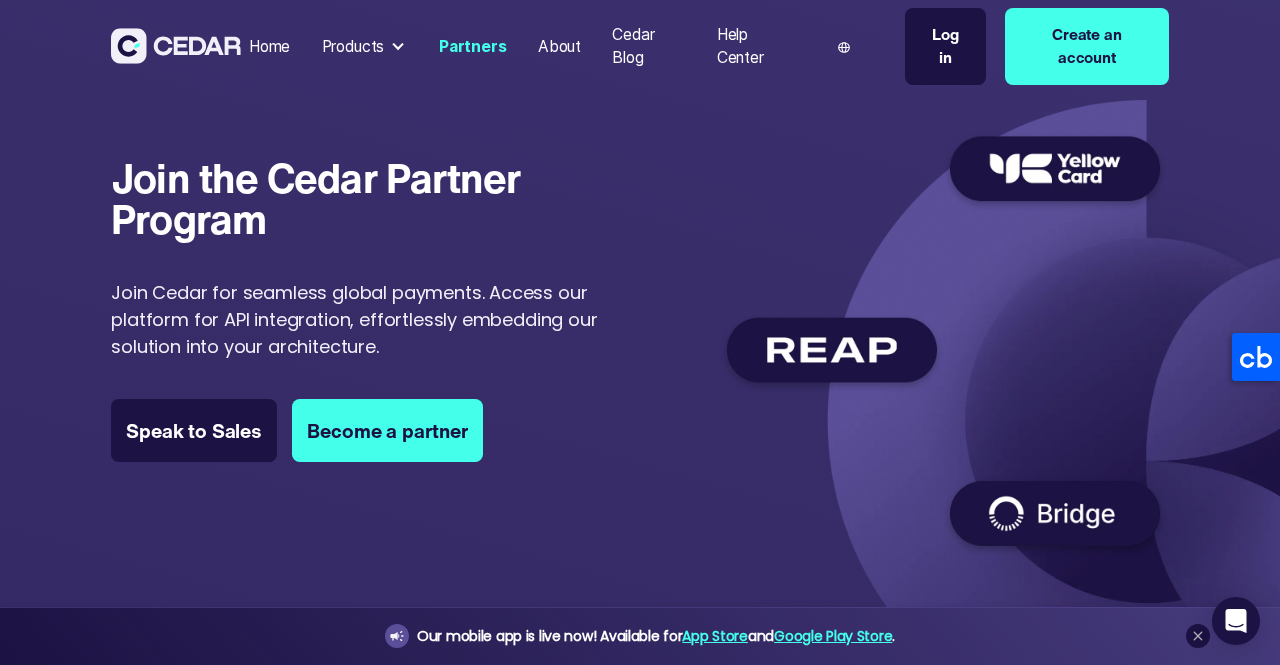 click on "About" at bounding box center (559, 47) 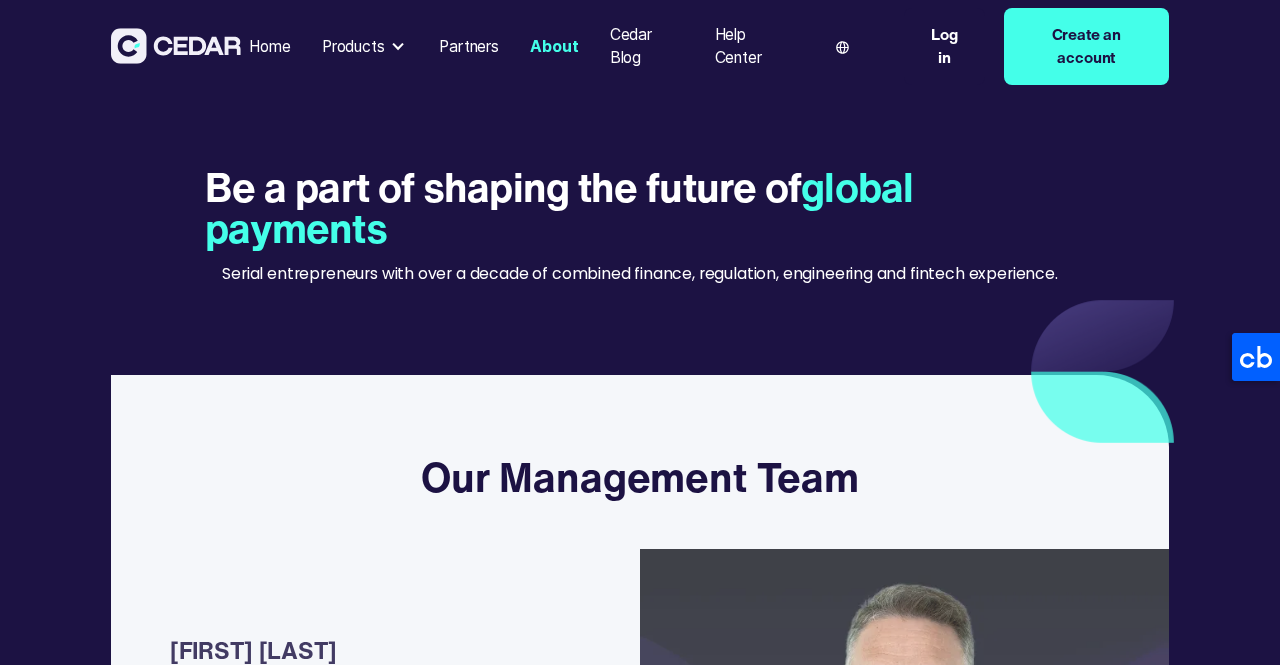 scroll, scrollTop: 0, scrollLeft: 0, axis: both 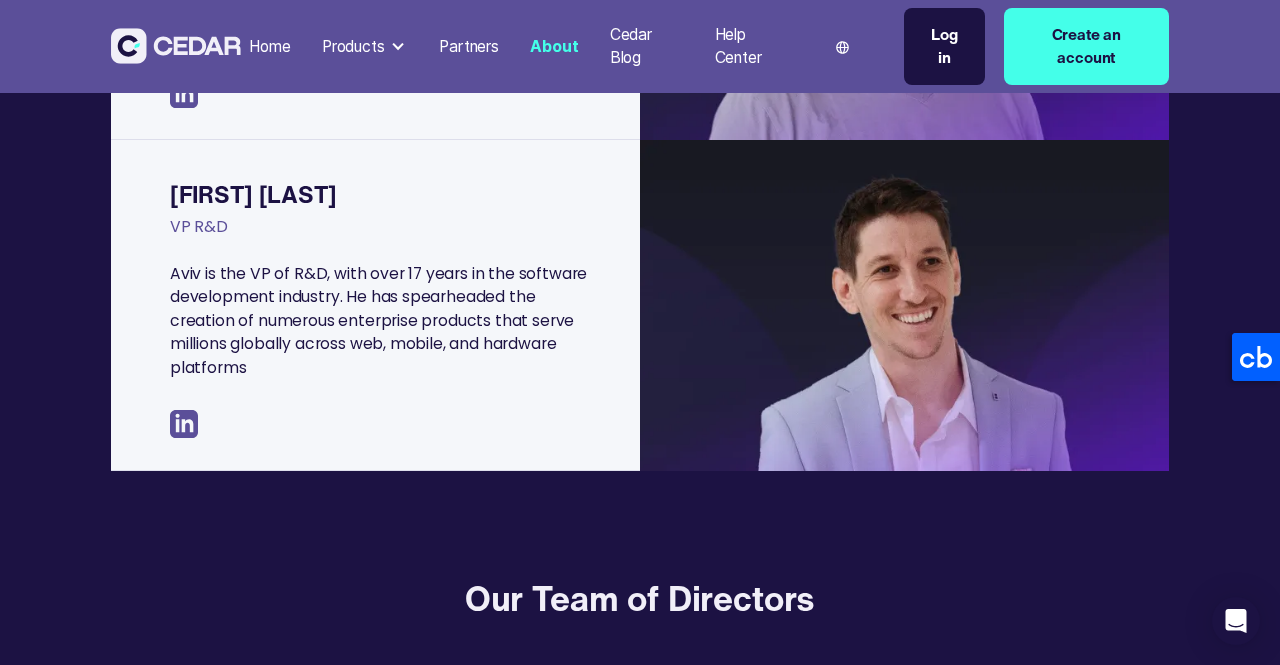 click at bounding box center [398, 47] 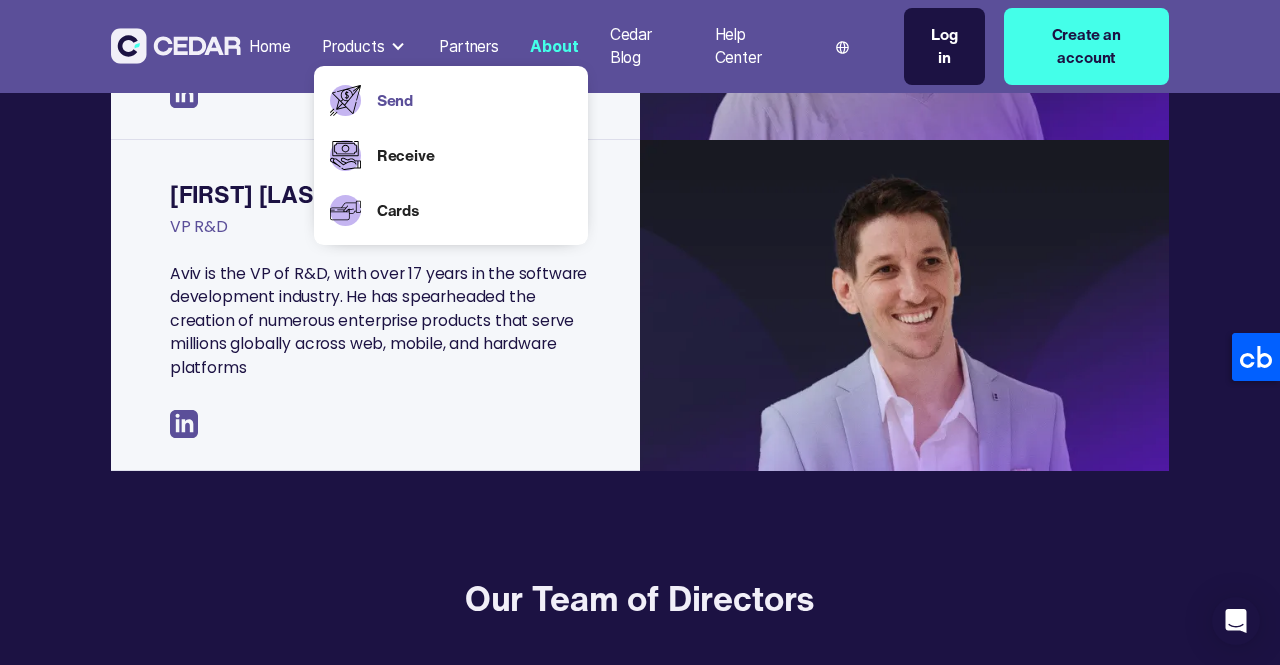click on "Send" at bounding box center (475, 101) 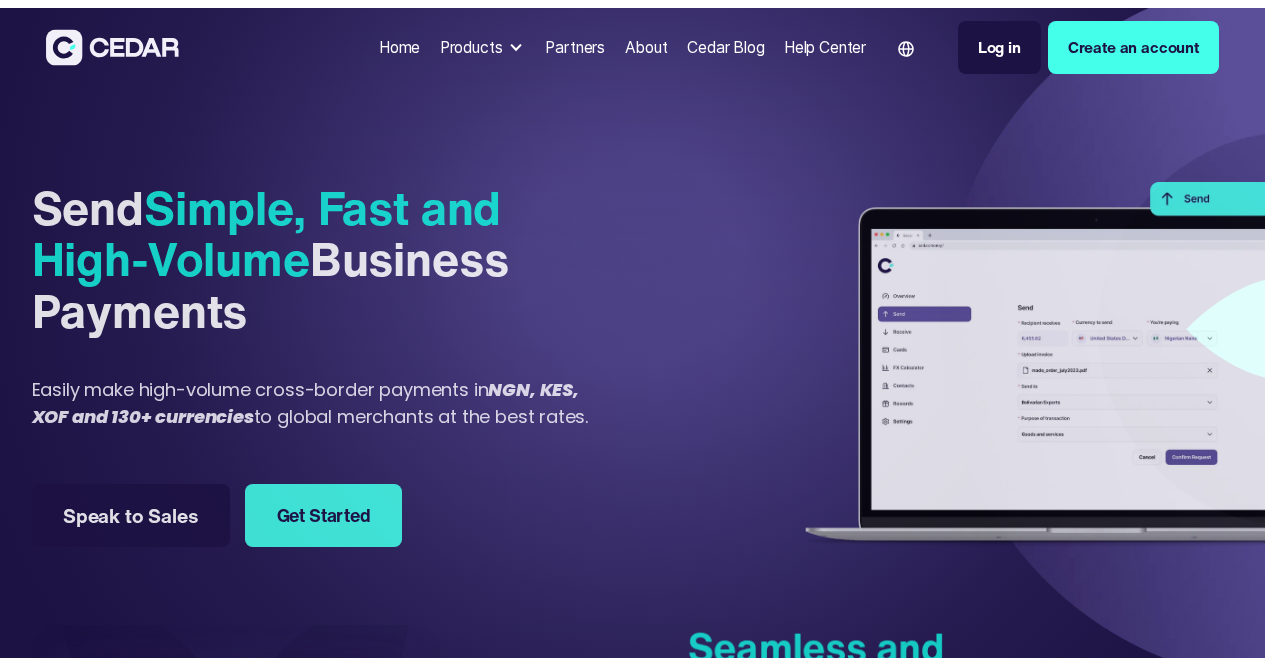 scroll, scrollTop: 0, scrollLeft: 0, axis: both 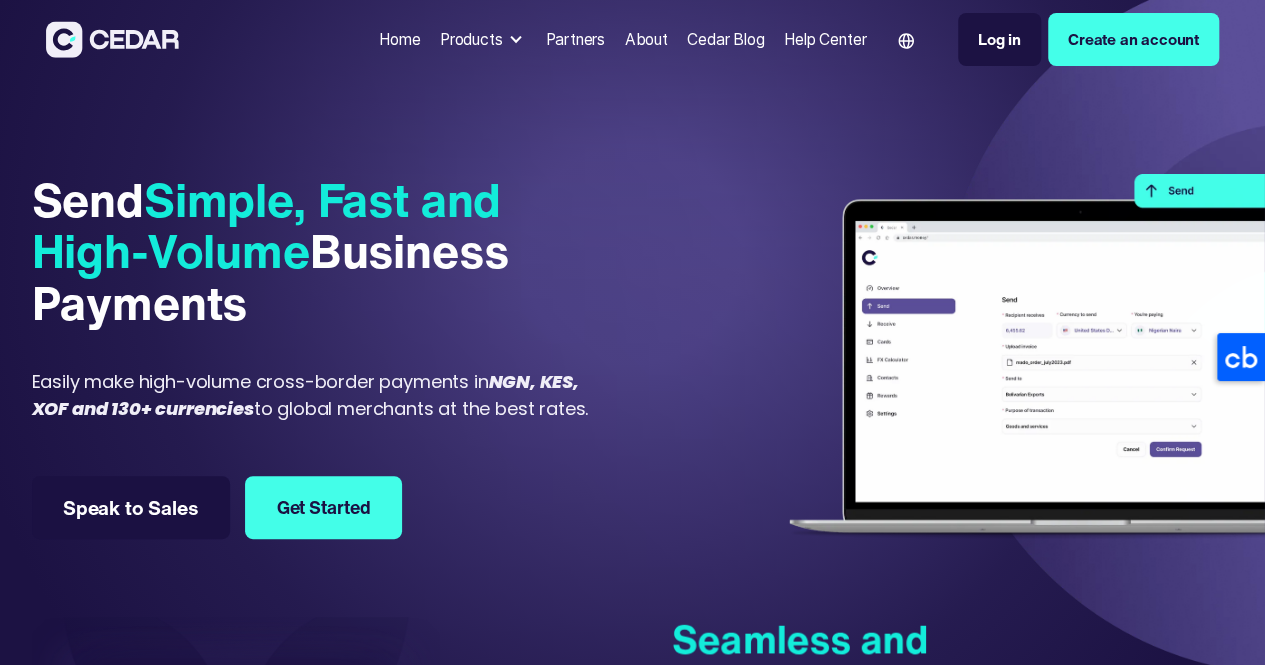 type on "******" 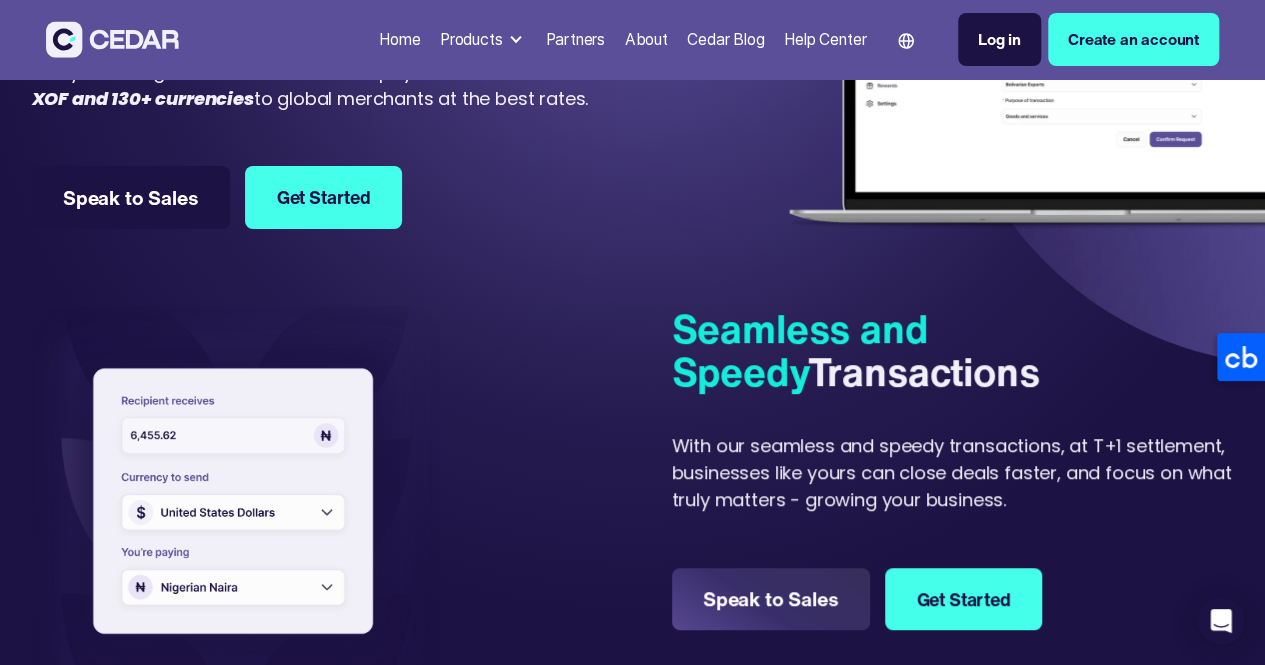 scroll, scrollTop: 0, scrollLeft: 0, axis: both 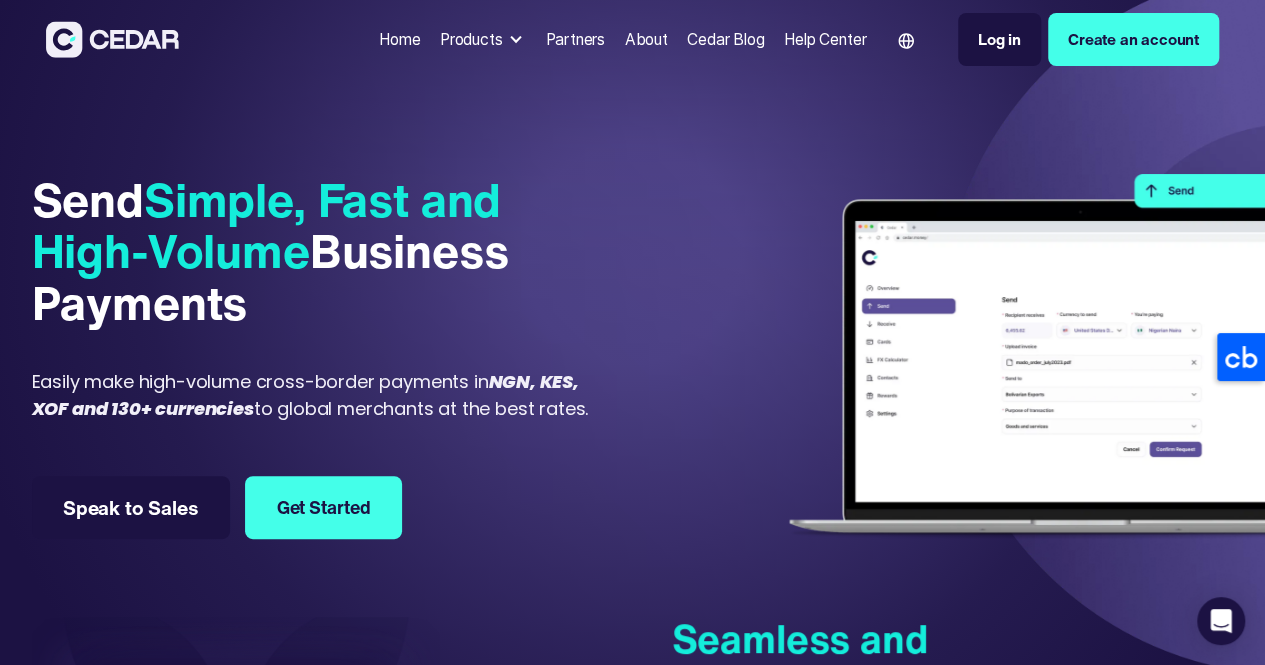 click on "Products" at bounding box center (471, 39) 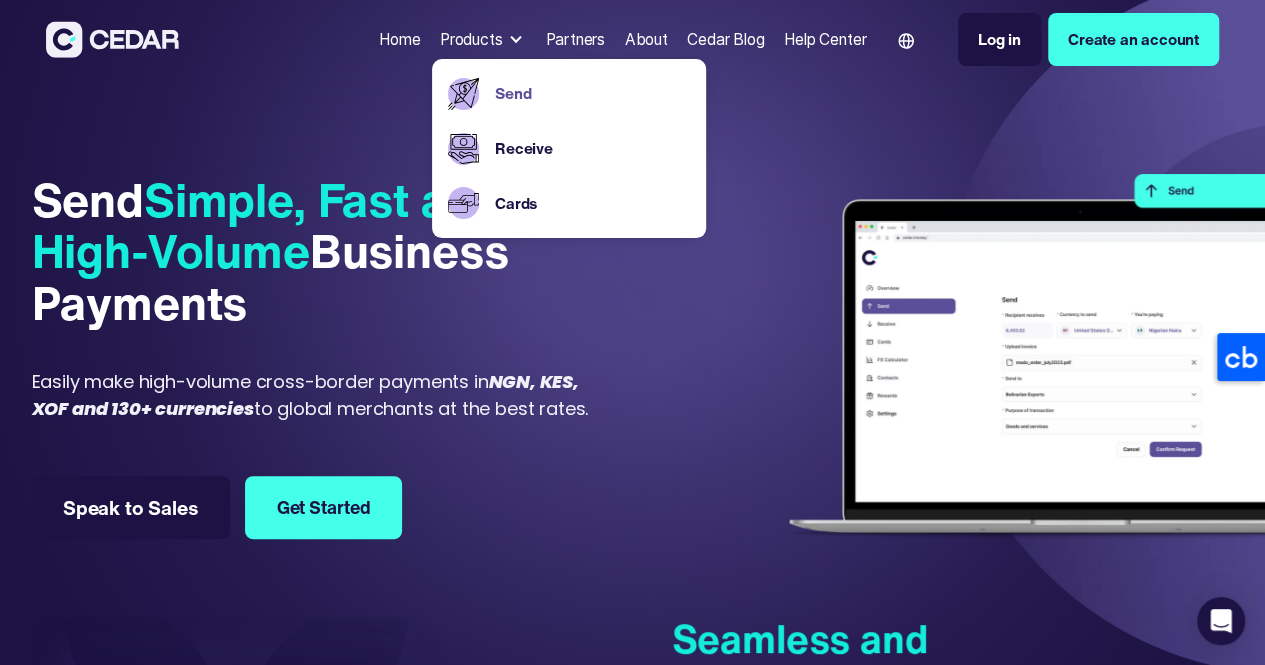 click on "Send" at bounding box center [592, 93] 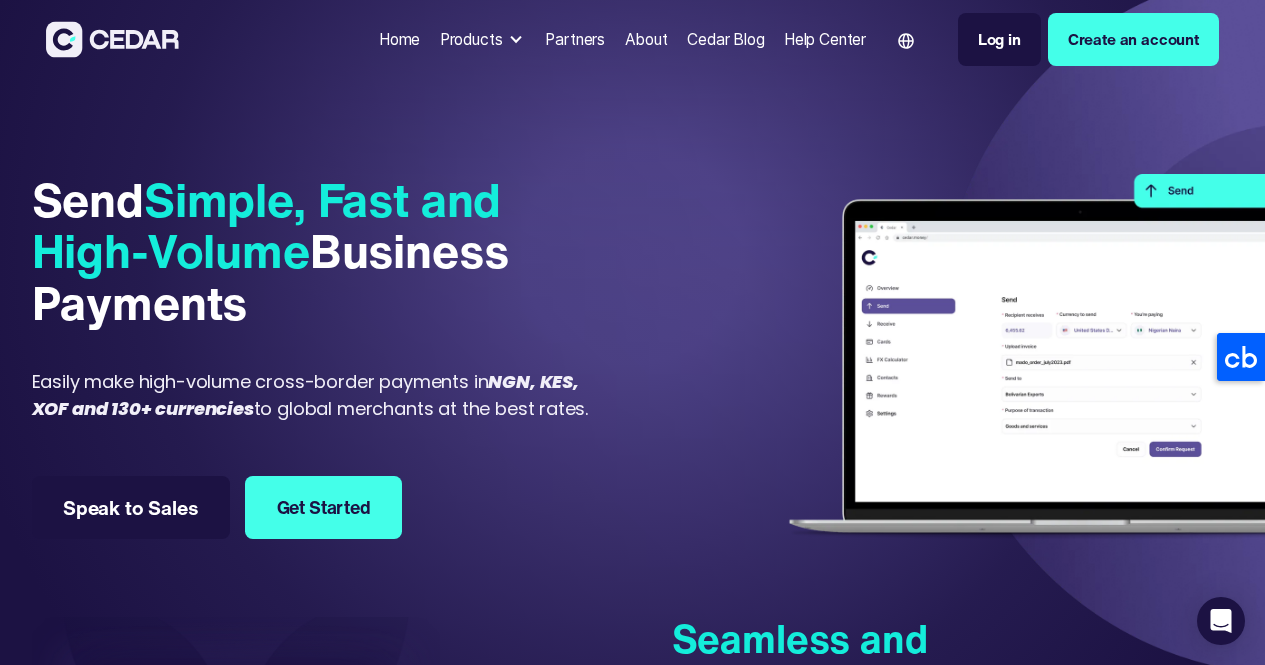 scroll, scrollTop: 0, scrollLeft: 0, axis: both 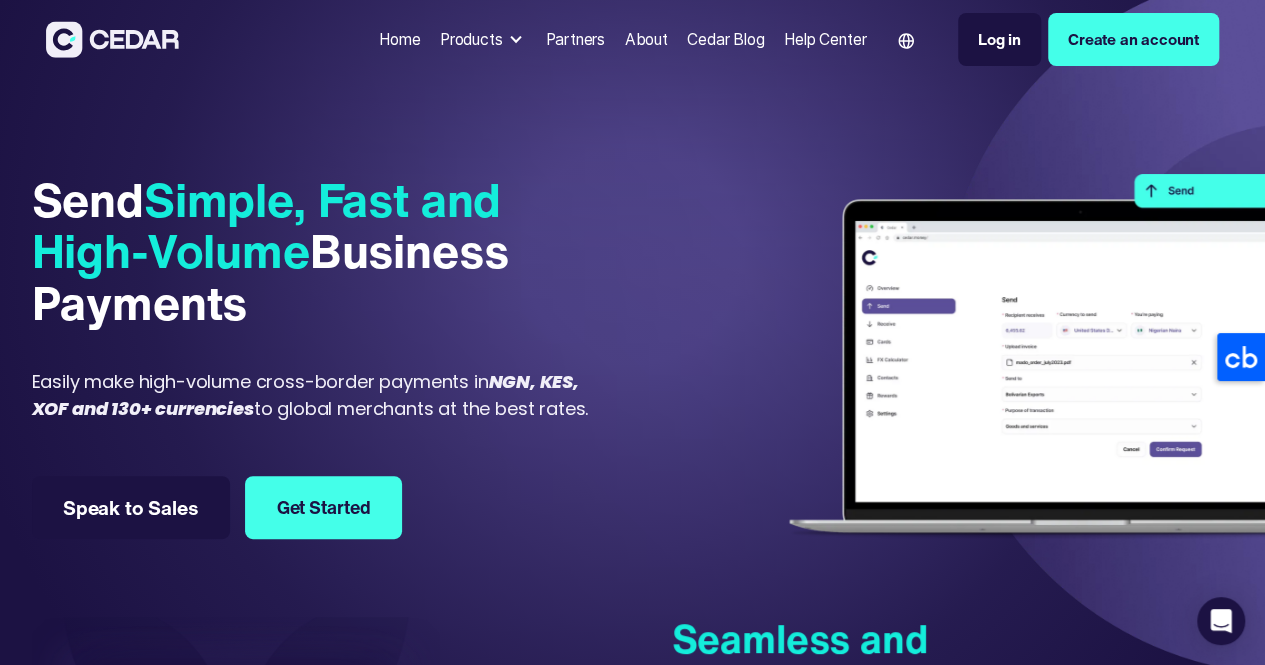 click on "About" at bounding box center [646, 39] 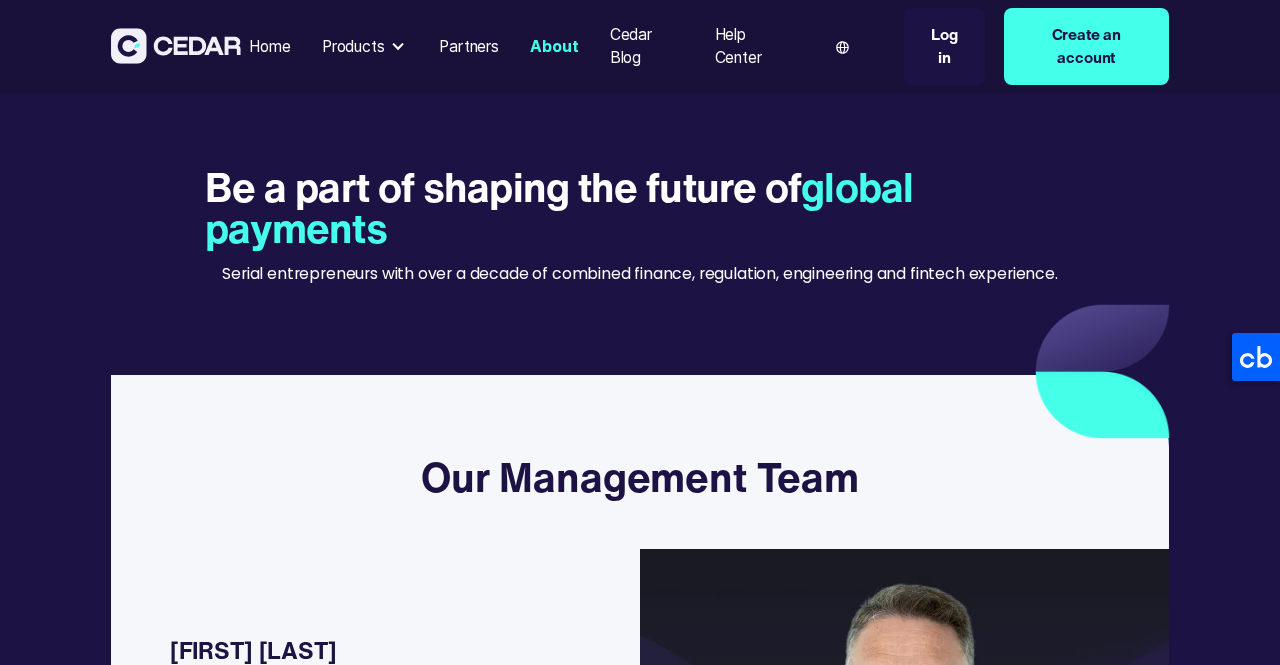 scroll, scrollTop: 166, scrollLeft: 0, axis: vertical 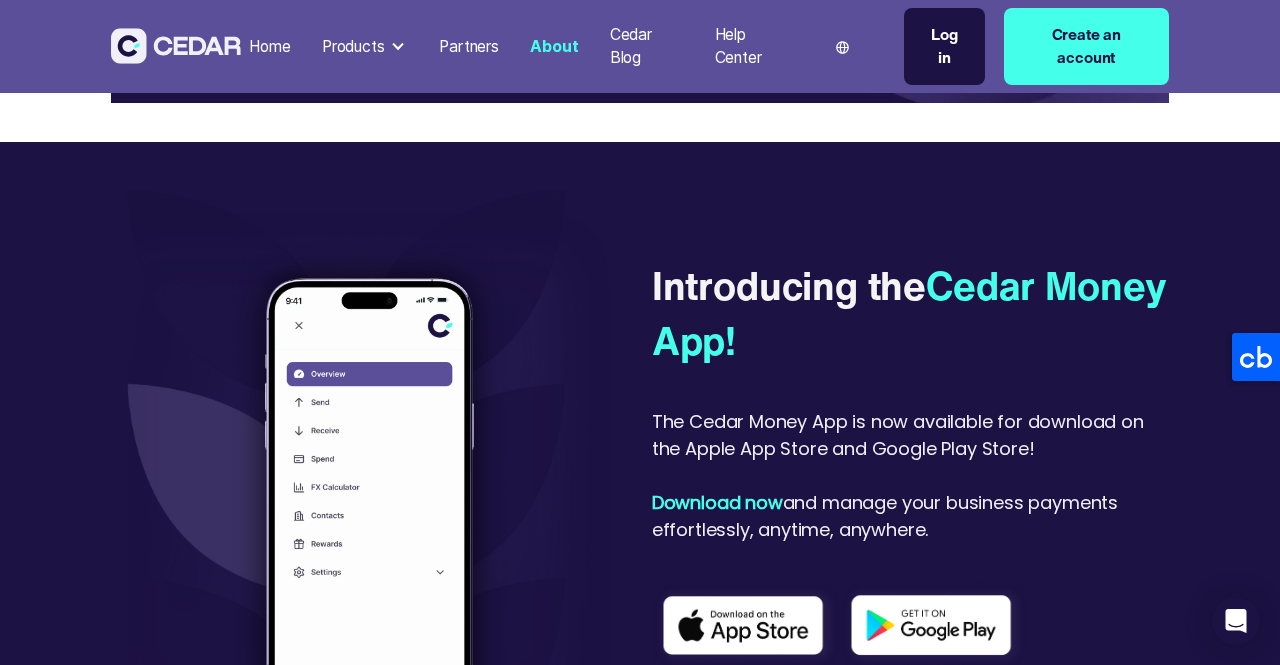 click on "Cedar Blog" at bounding box center (647, 46) 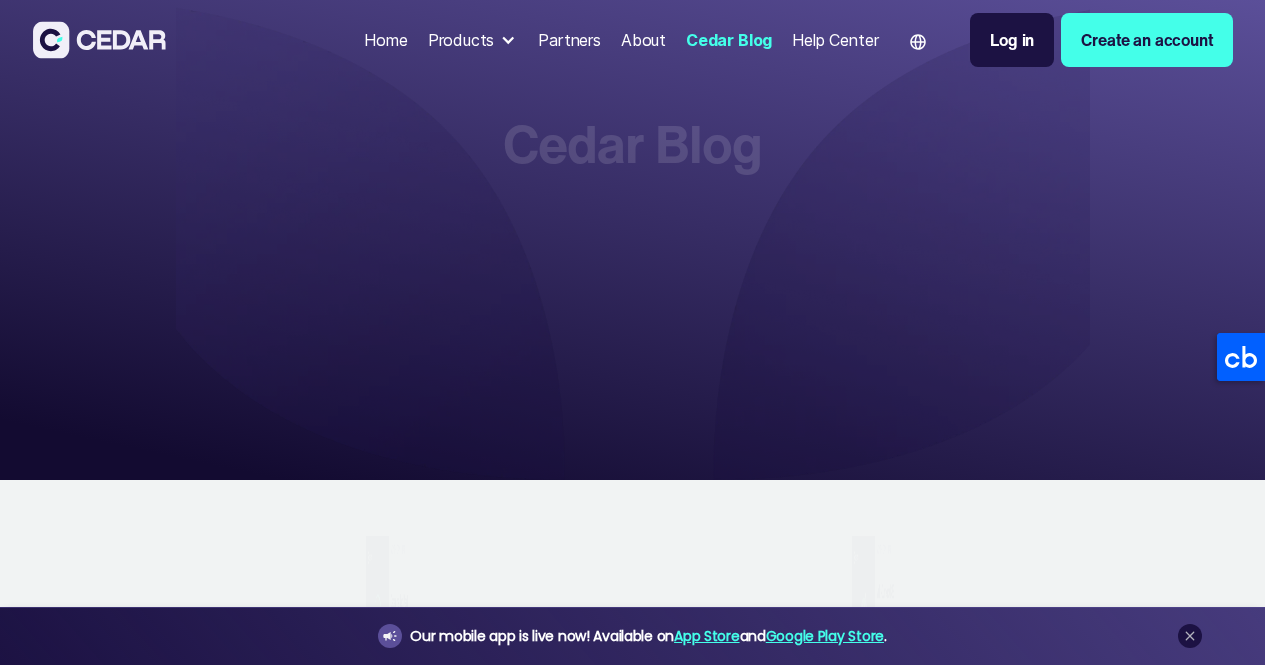 scroll, scrollTop: 0, scrollLeft: 0, axis: both 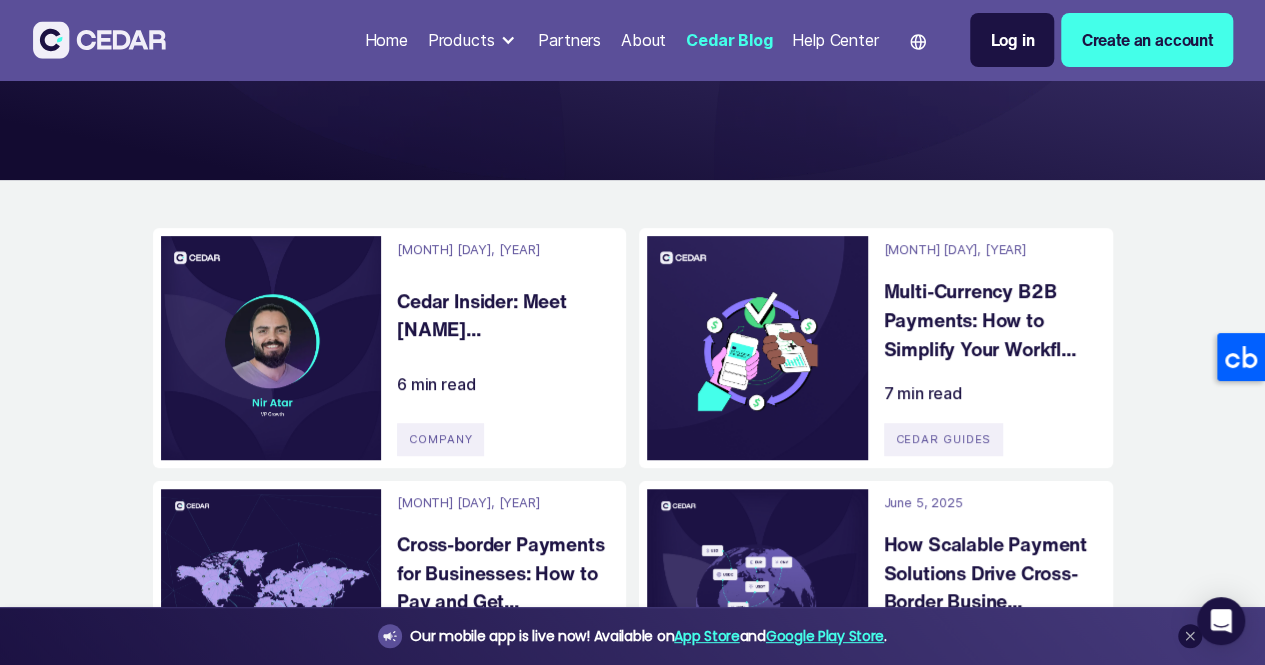 click on "Multi-Currency B2B Payments: How to Simplify Your Workfl..." at bounding box center [998, 320] 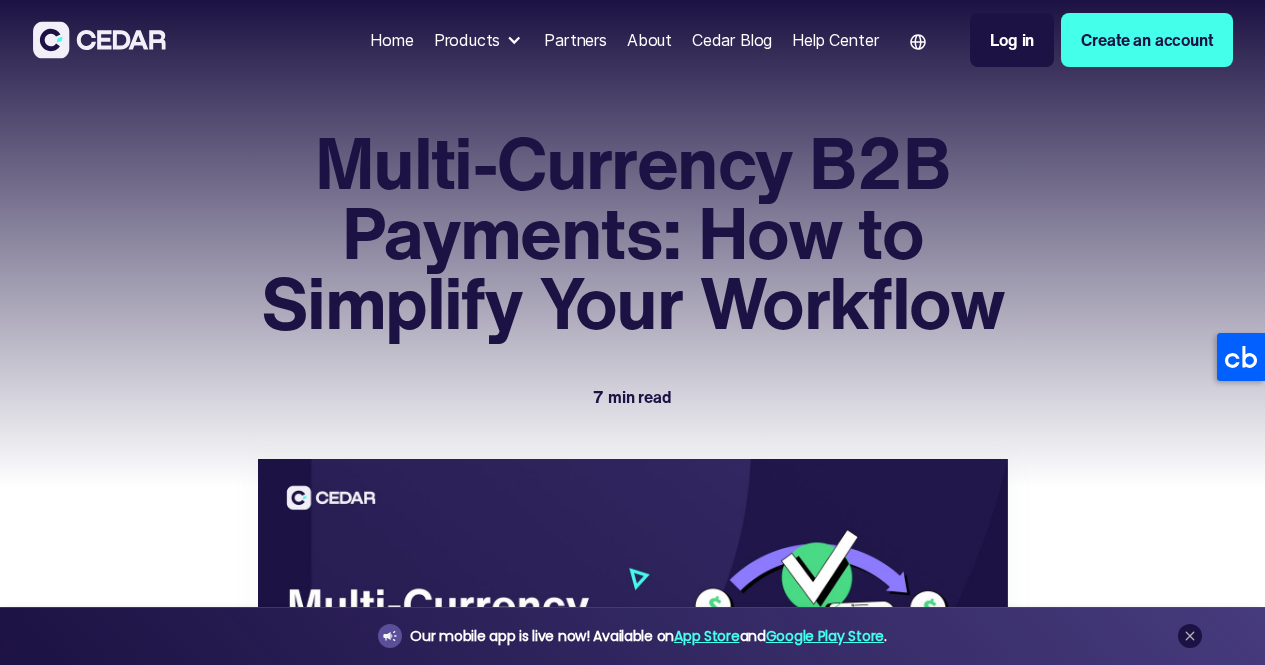 scroll, scrollTop: 0, scrollLeft: 0, axis: both 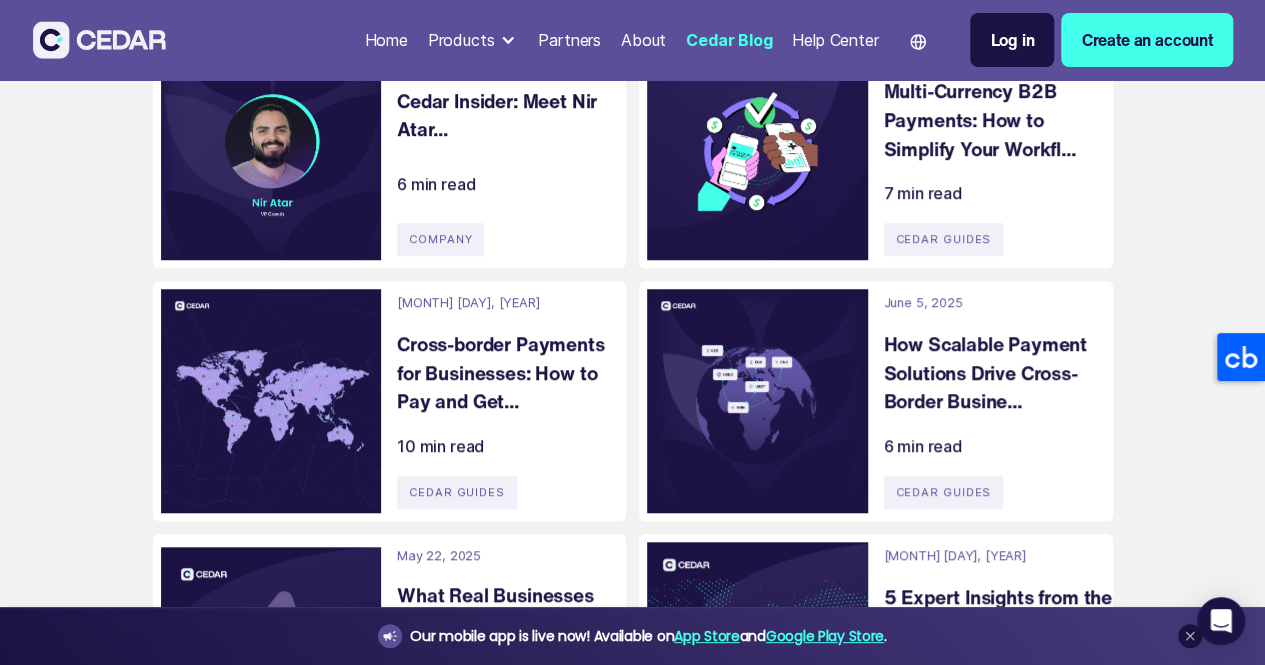 click on "Cross-border Payments for Businesses: How to Pay and Get..." at bounding box center [511, 373] 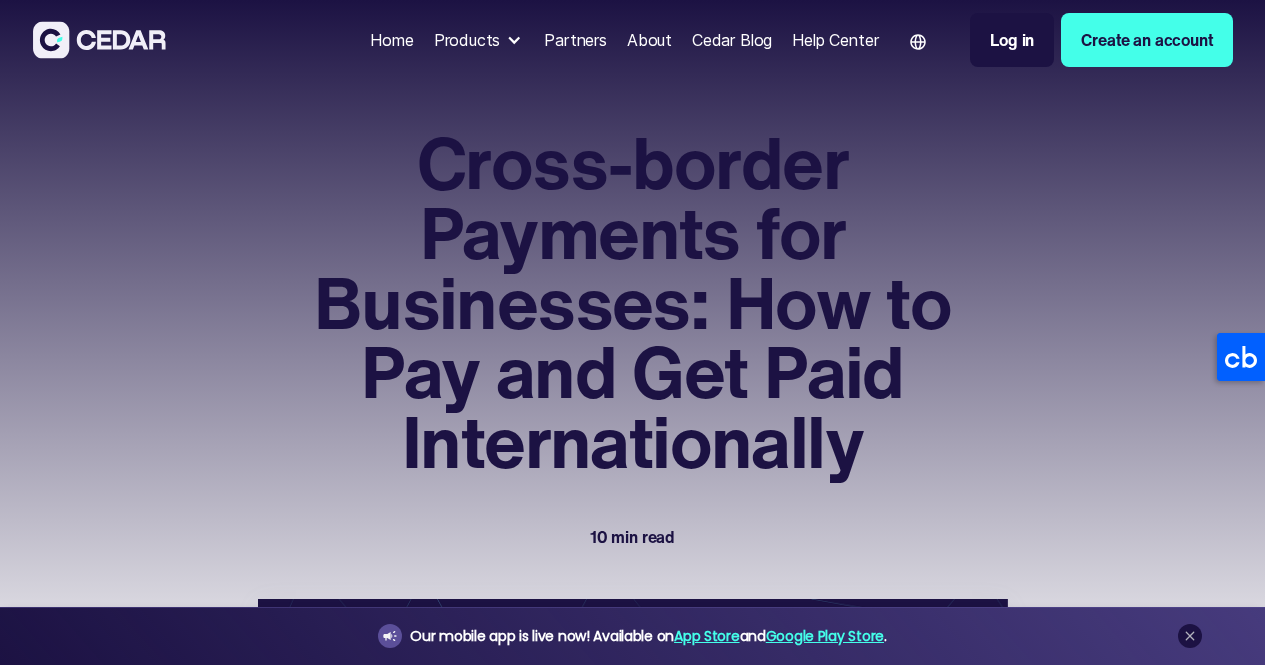 scroll, scrollTop: 0, scrollLeft: 0, axis: both 